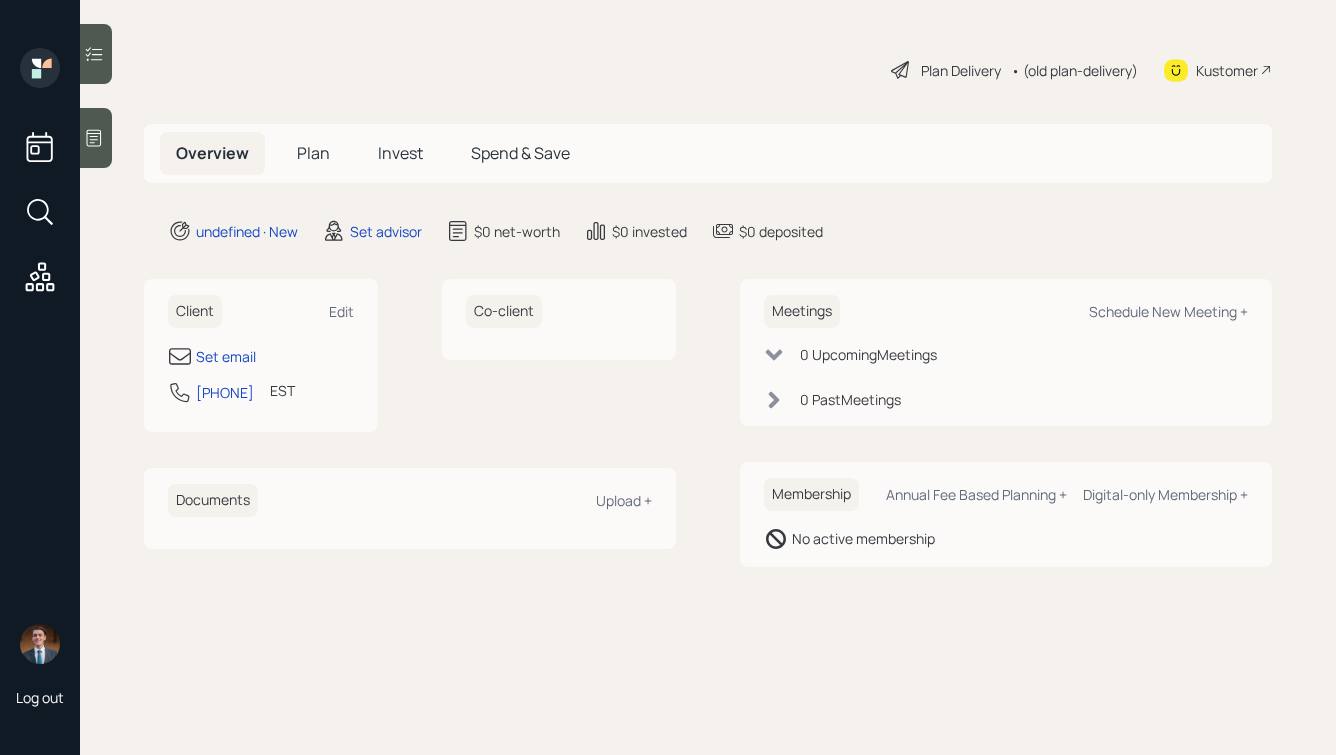 scroll, scrollTop: 0, scrollLeft: 0, axis: both 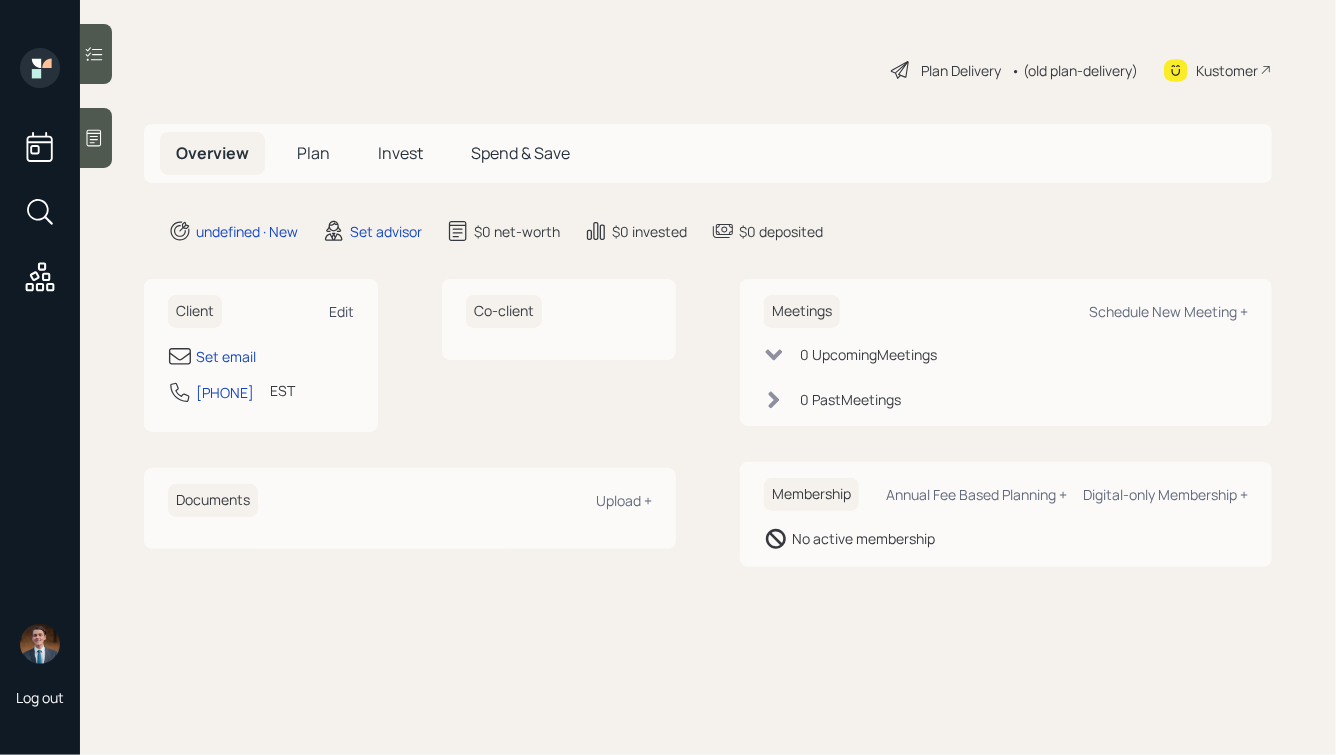 click on "Edit" at bounding box center [341, 311] 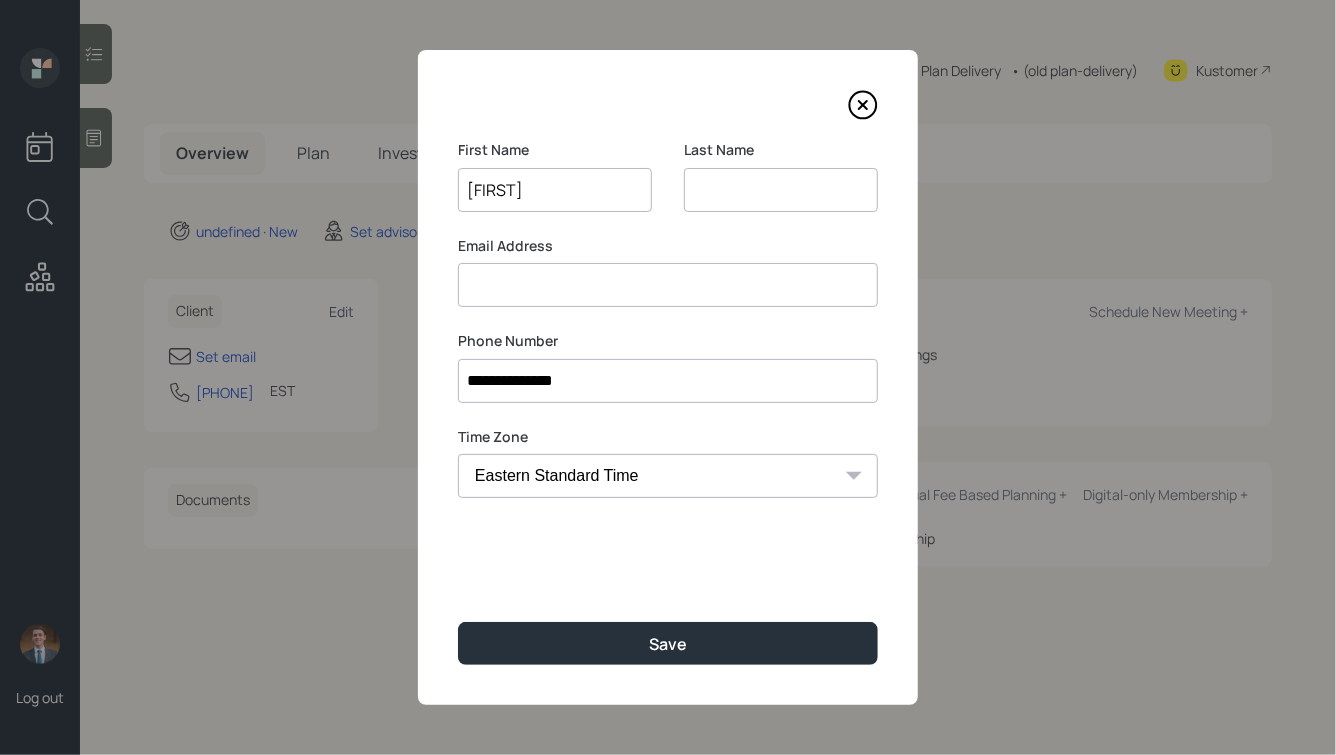 type on "[FIRST]" 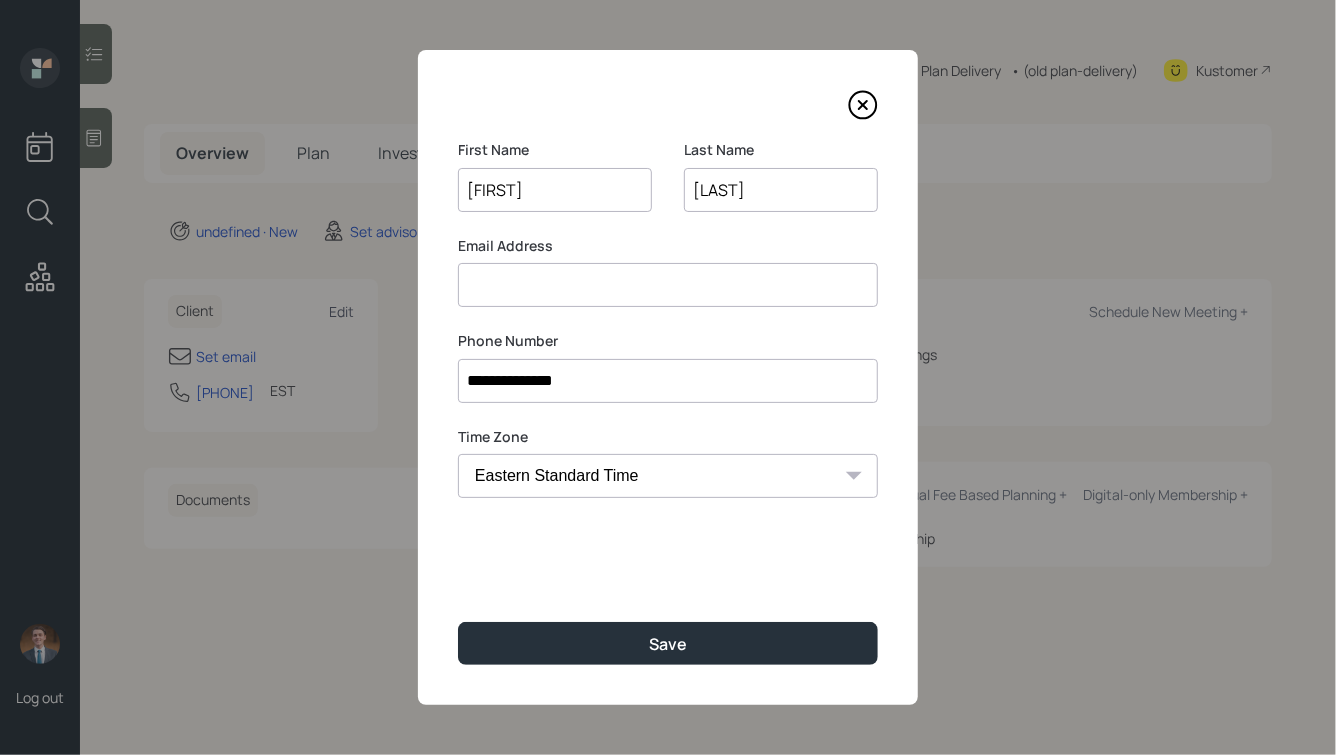 type on "[LAST]" 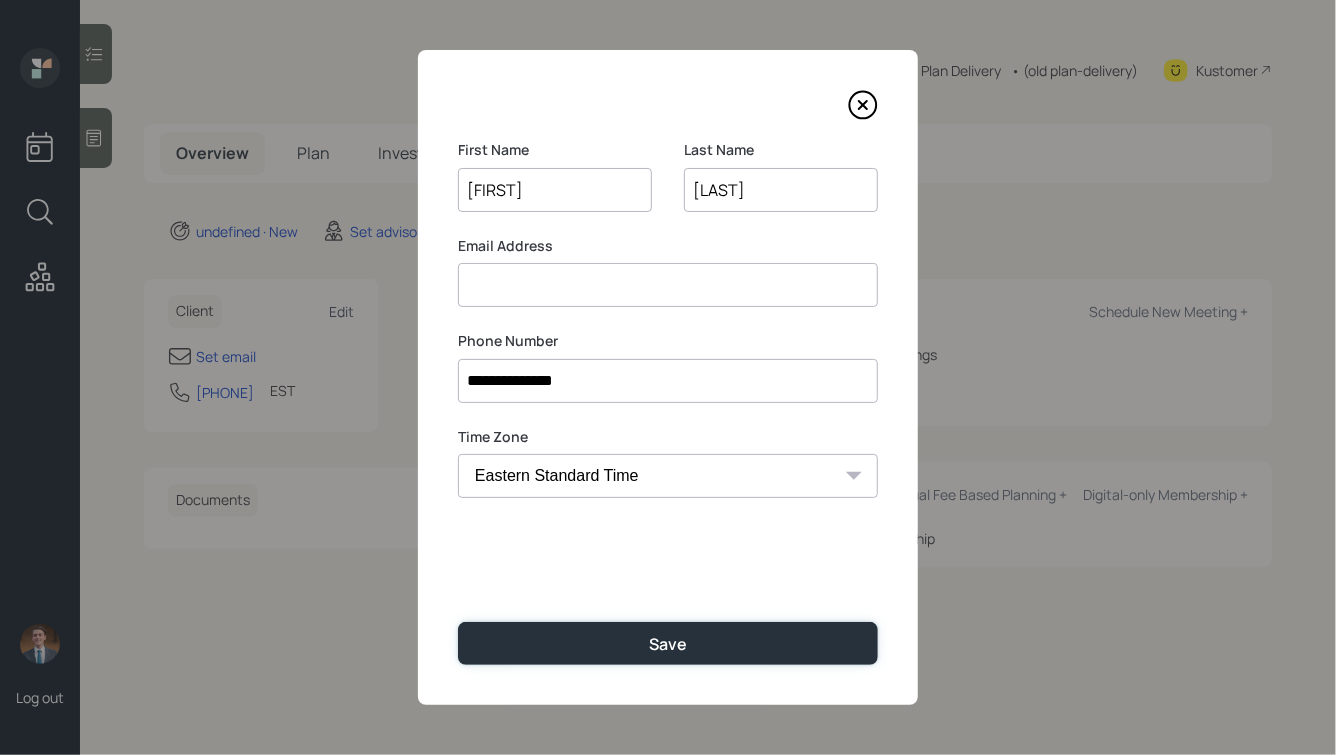 type 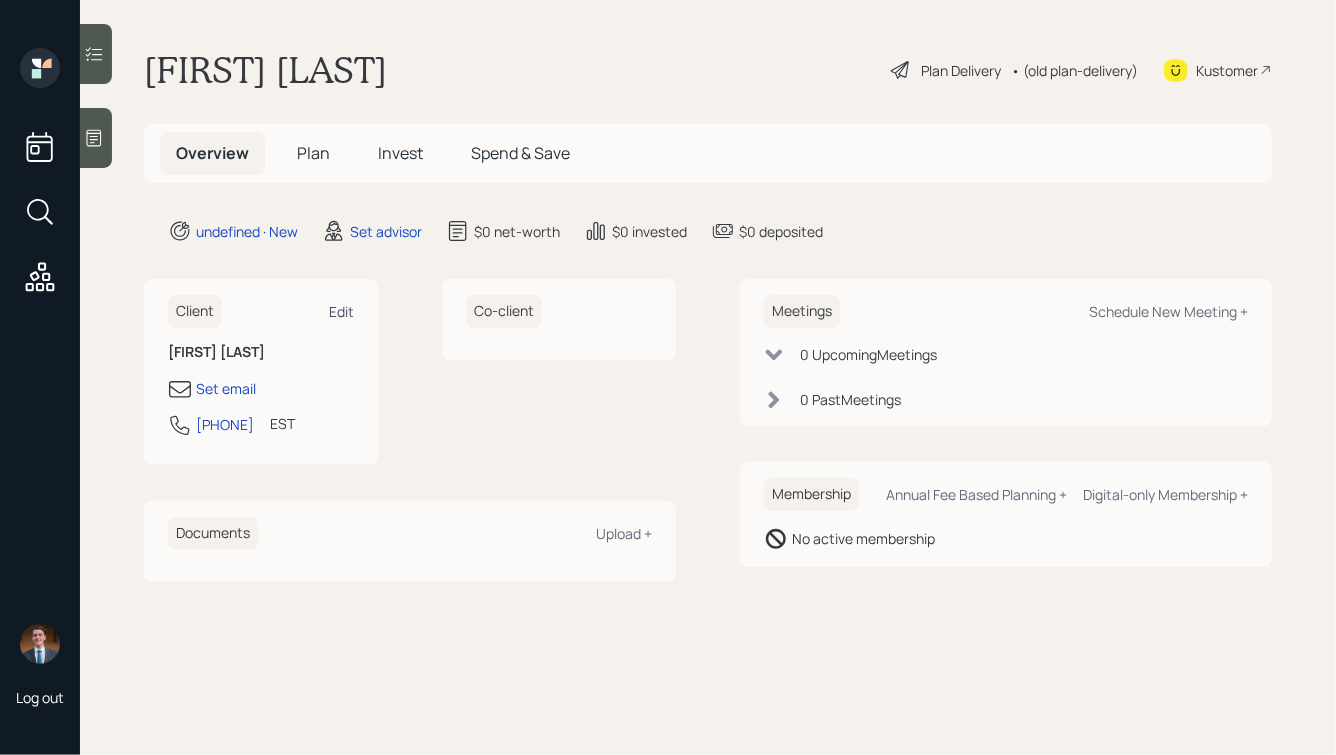 click on "Edit" at bounding box center (341, 311) 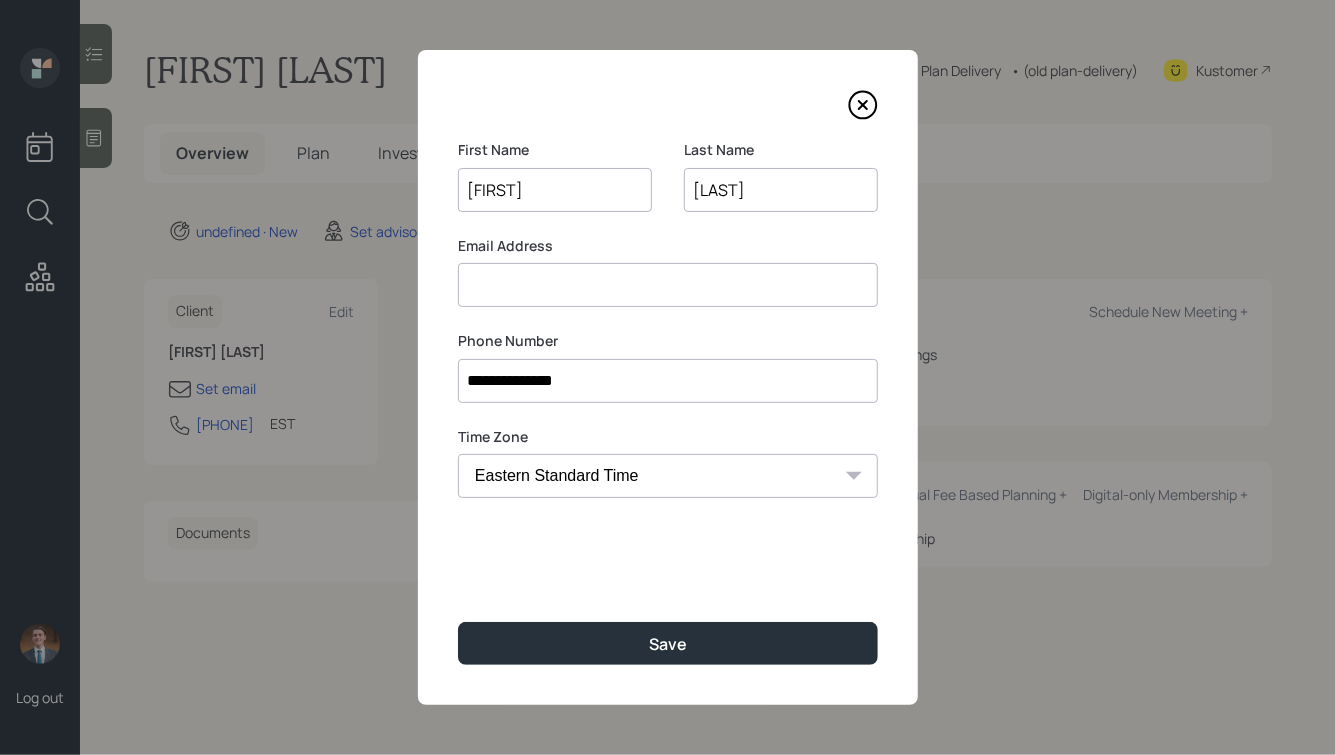 click at bounding box center [668, 285] 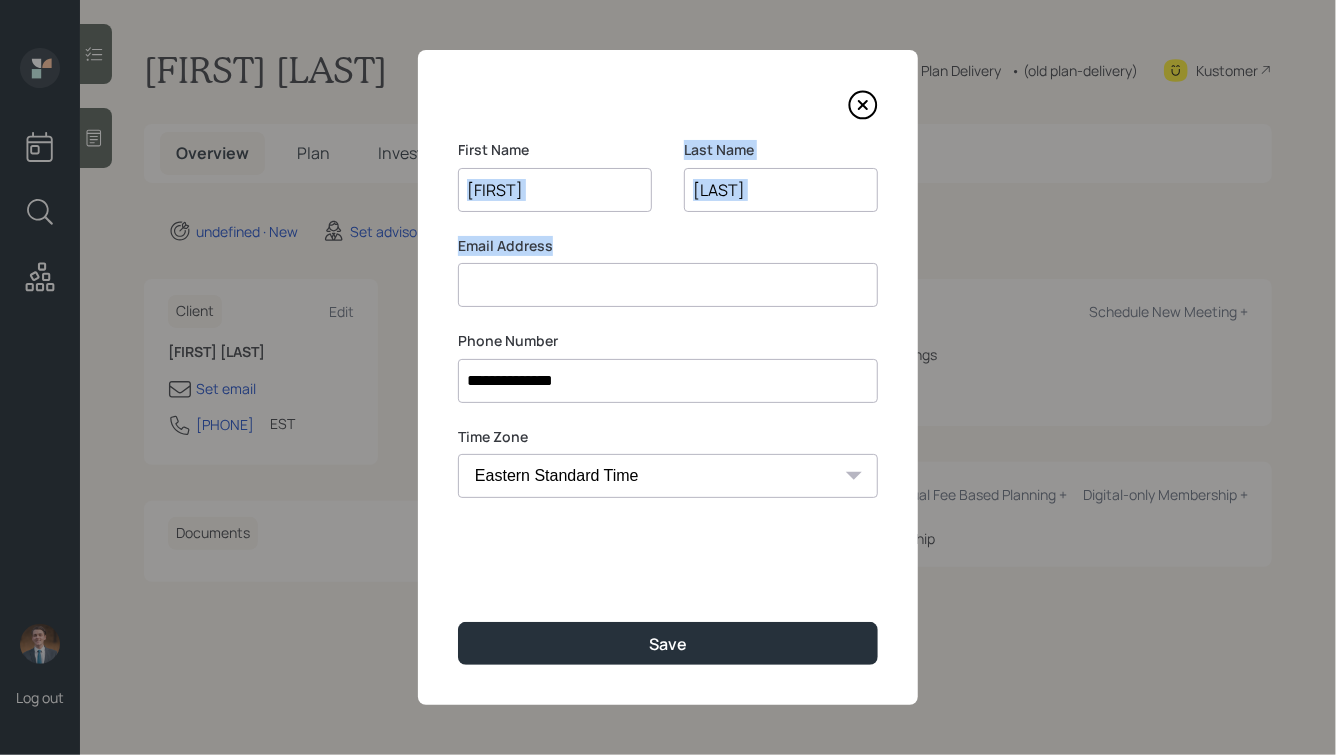 drag, startPoint x: 559, startPoint y: 248, endPoint x: 443, endPoint y: 85, distance: 200.06248 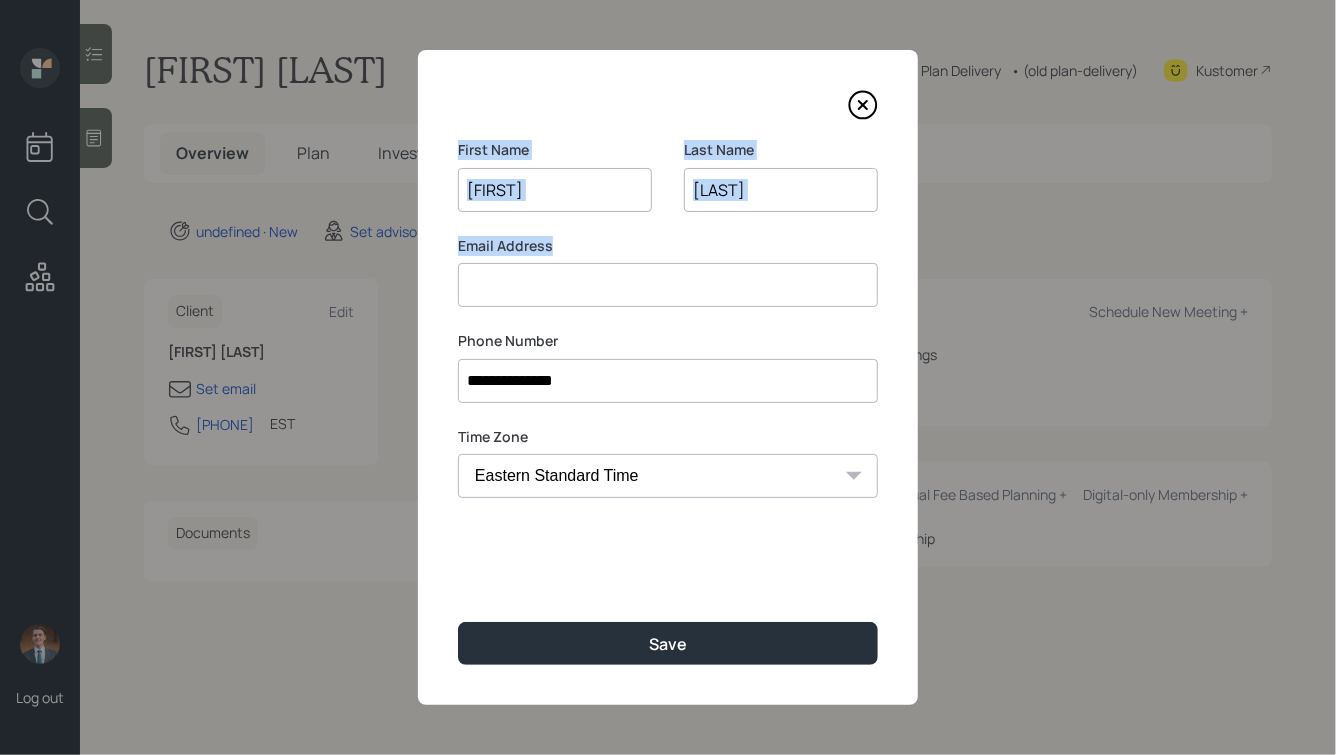 click on "**********" at bounding box center [668, 377] 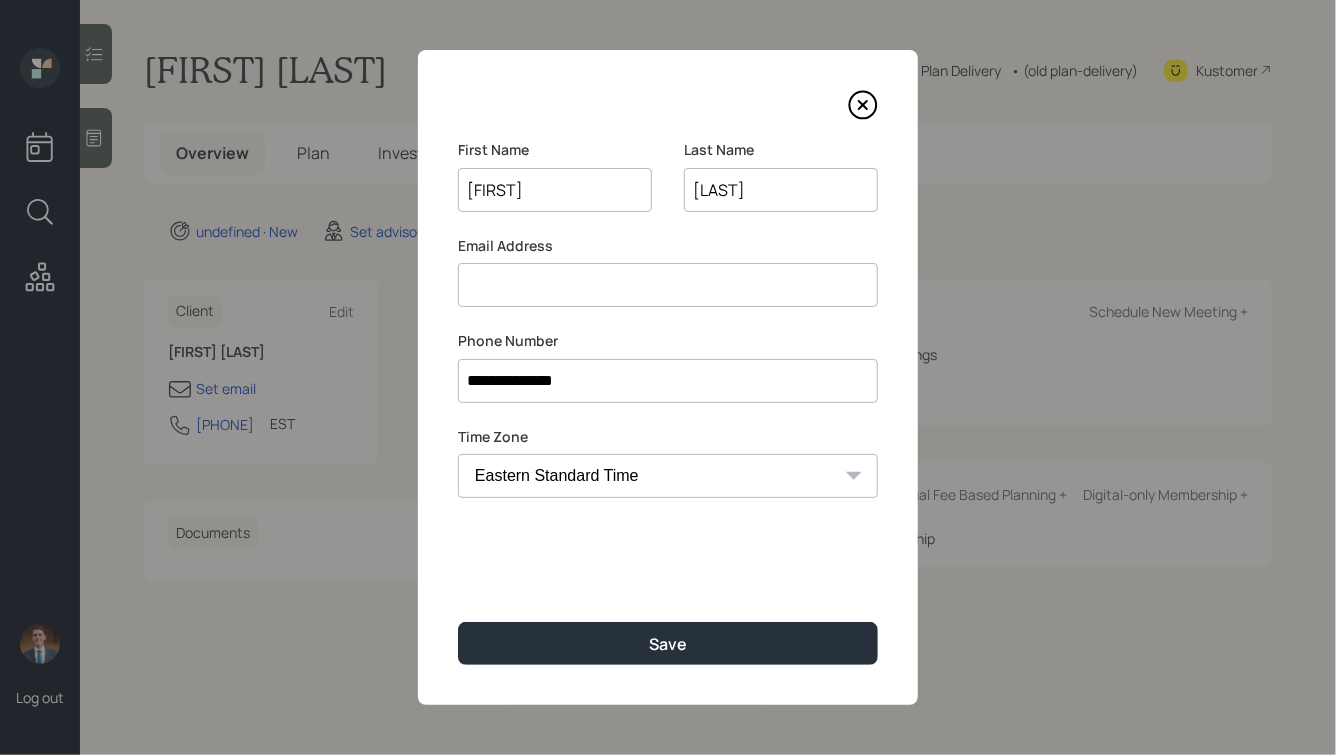 click at bounding box center (668, 285) 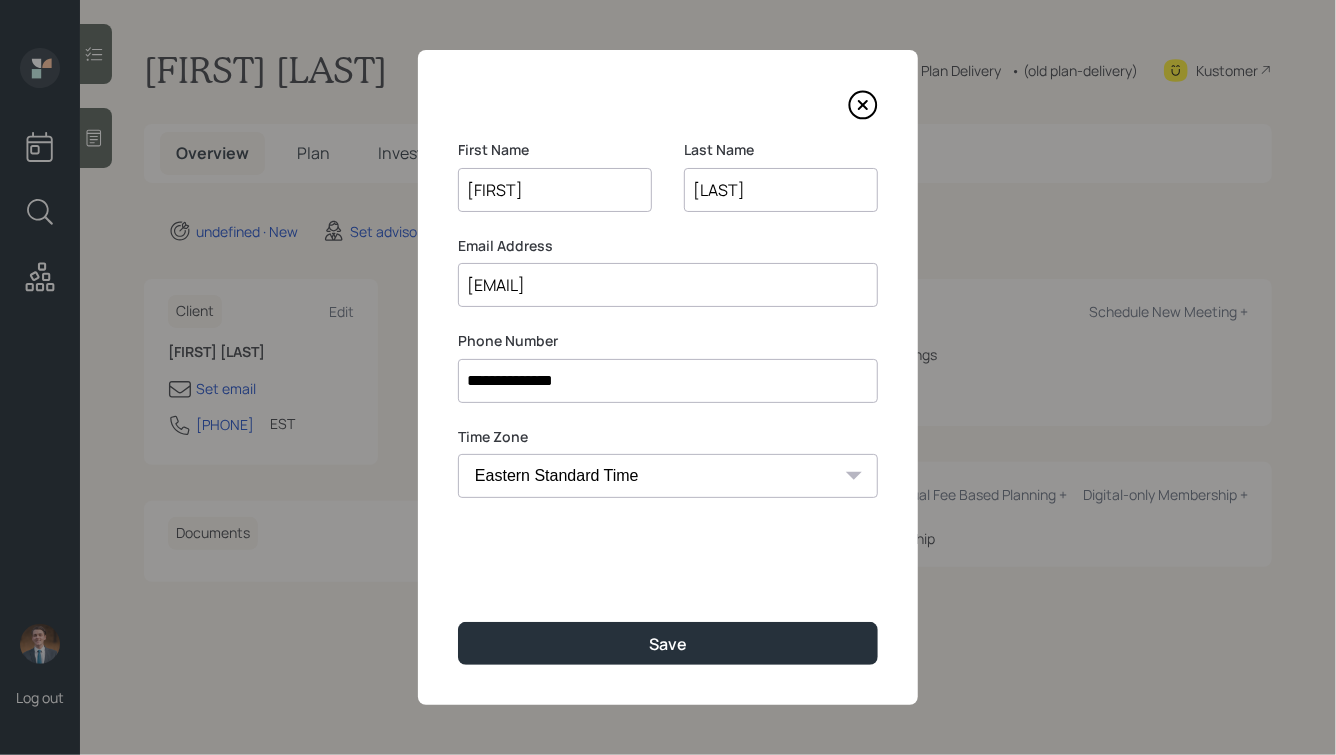 type on "[EMAIL]" 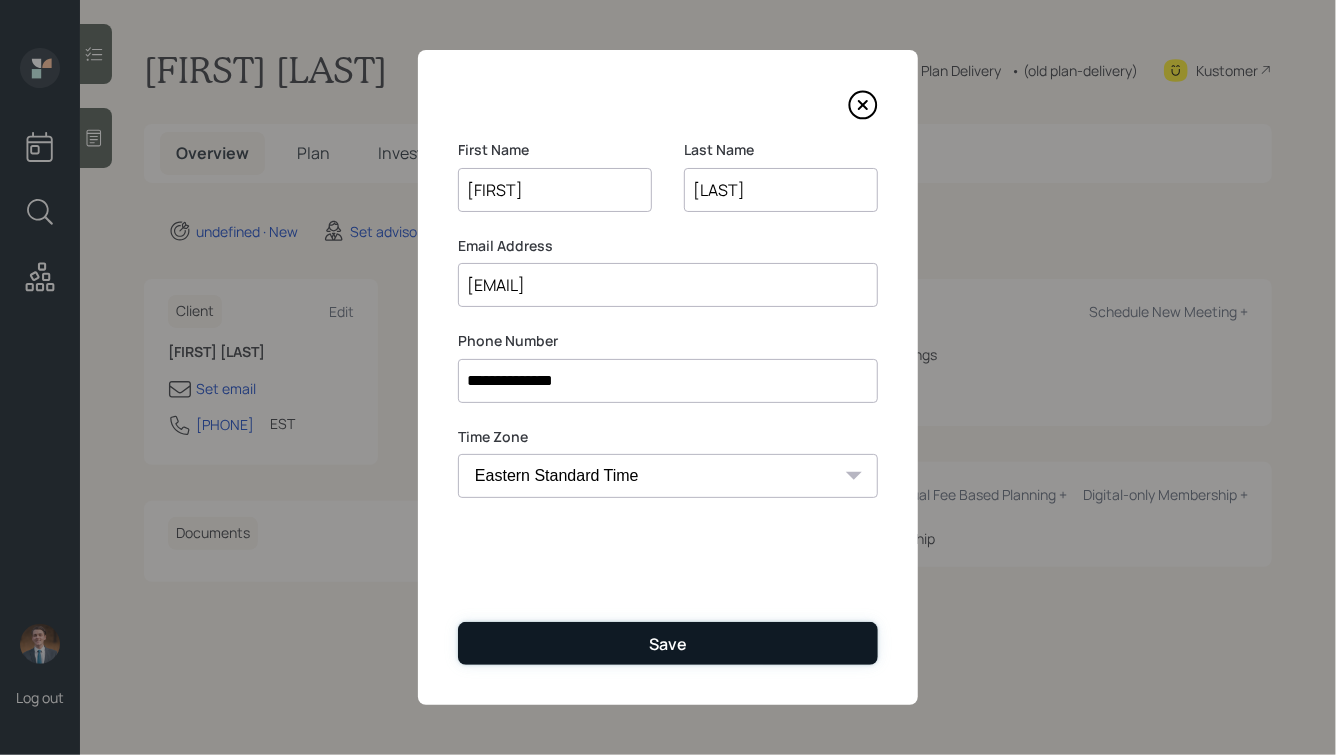 click on "Save" at bounding box center [668, 643] 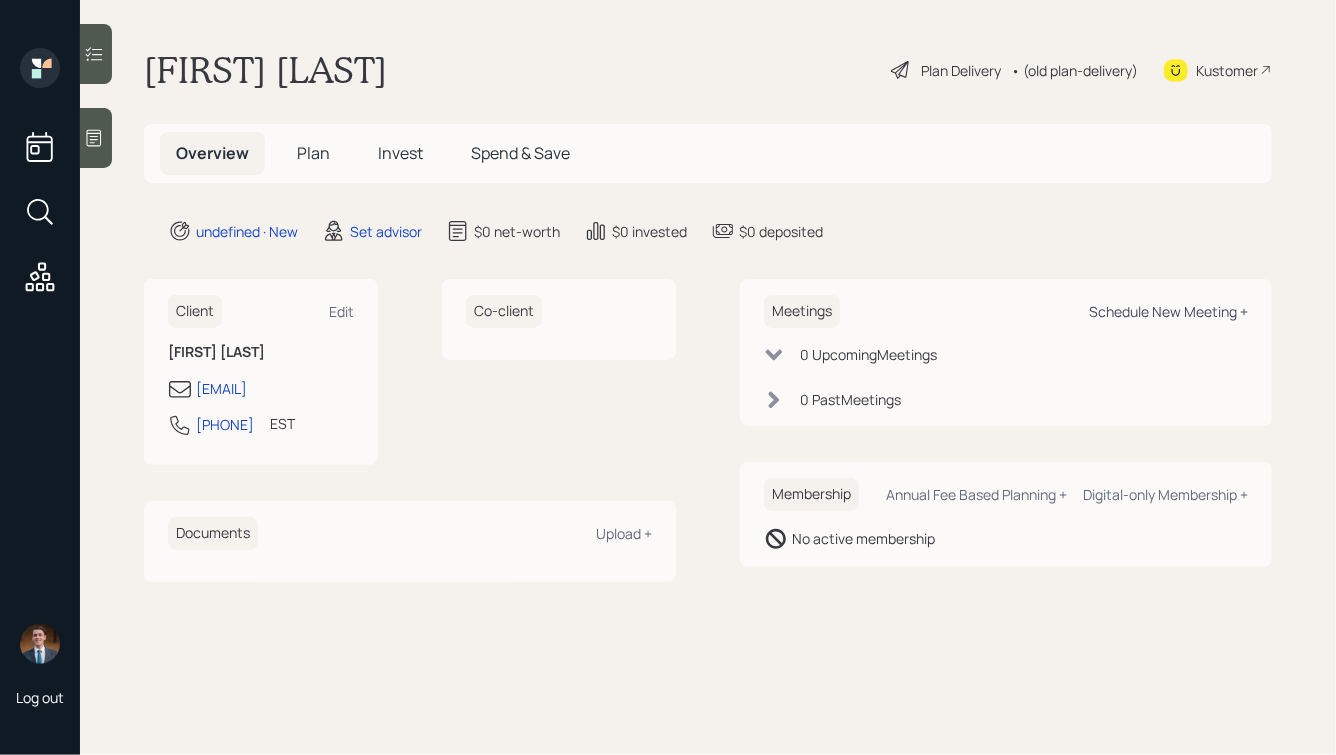click on "Schedule New Meeting +" at bounding box center (1168, 311) 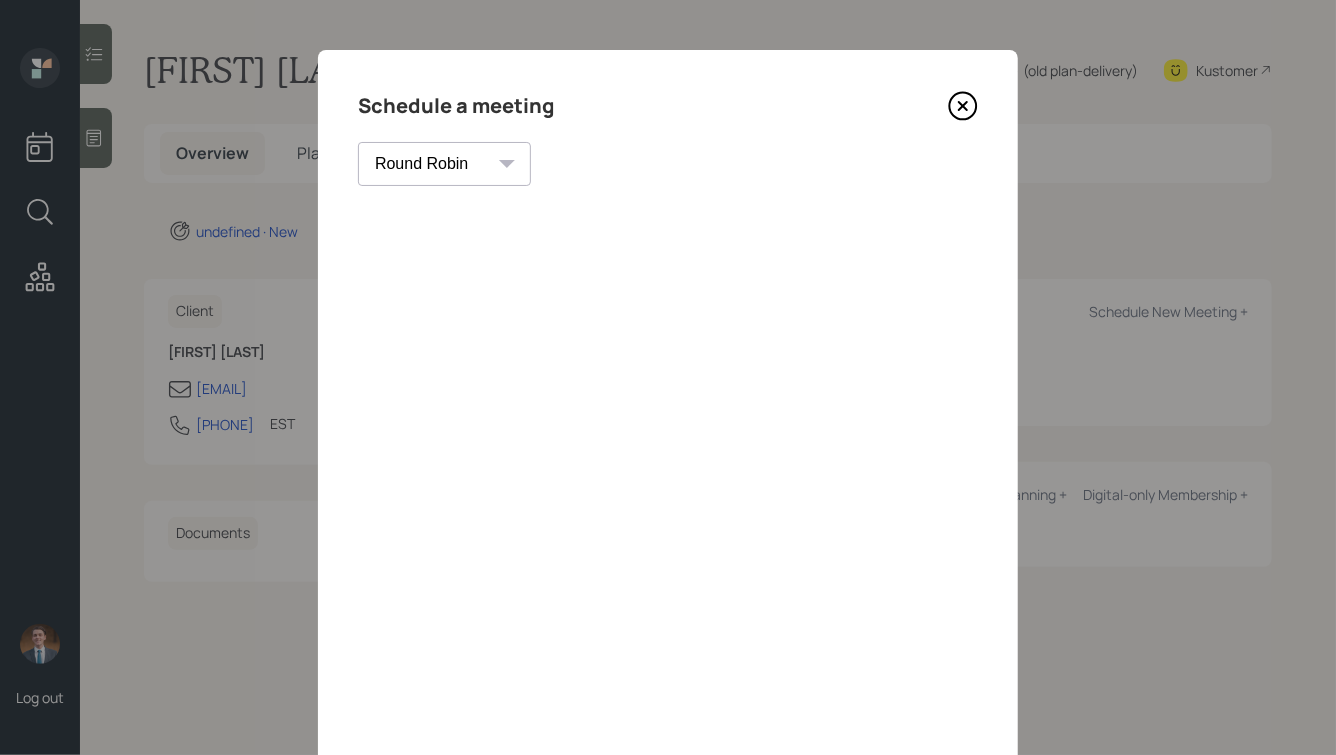 scroll, scrollTop: 144, scrollLeft: 0, axis: vertical 